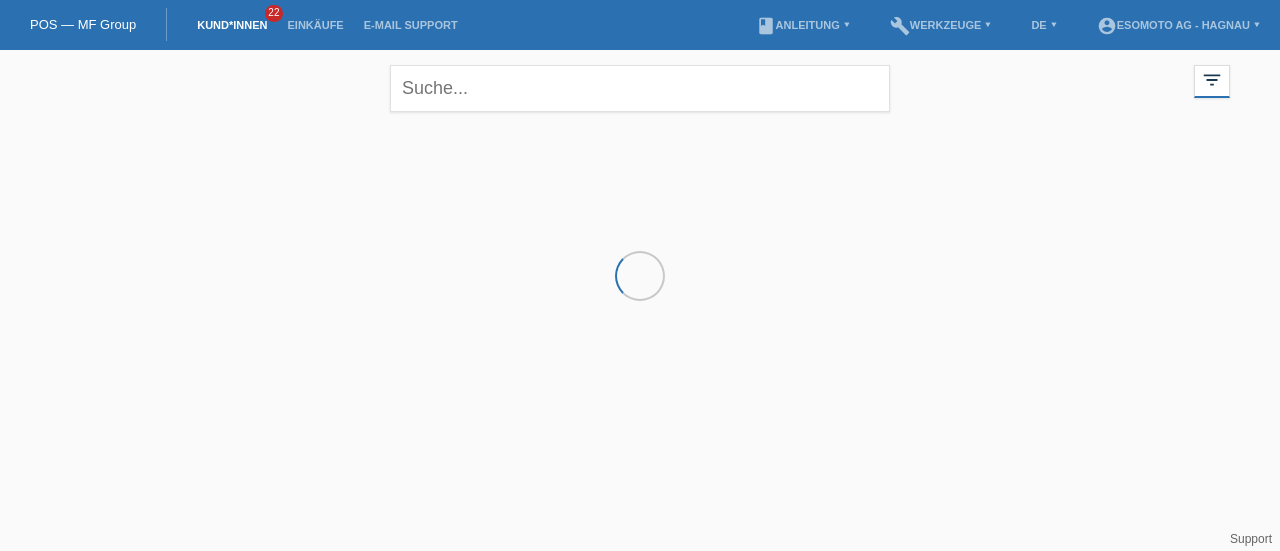 scroll, scrollTop: 0, scrollLeft: 0, axis: both 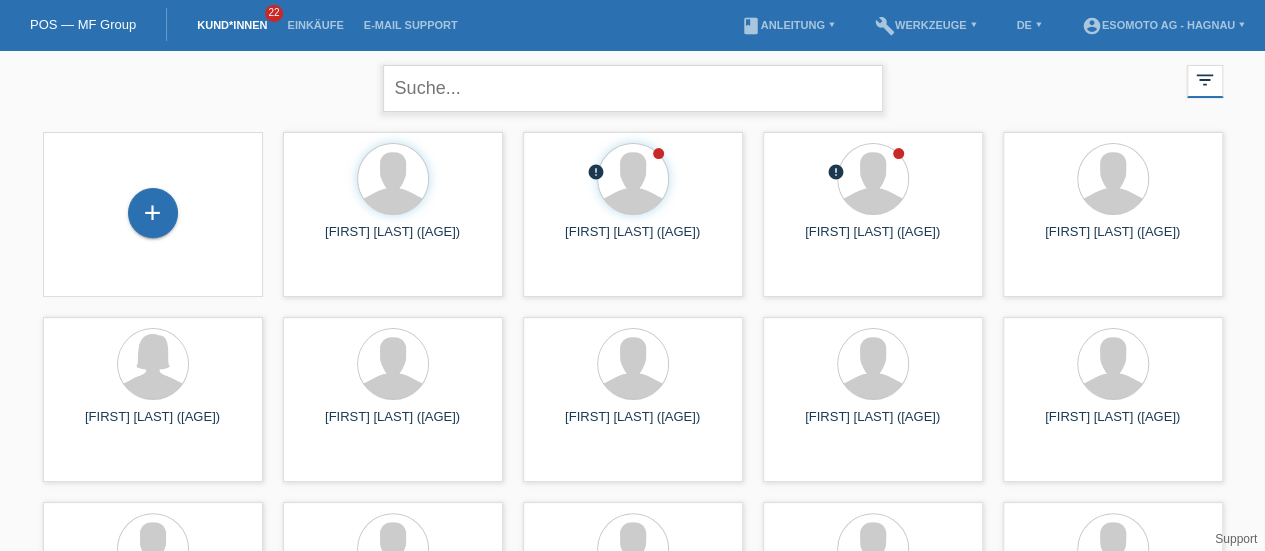 click at bounding box center (633, 88) 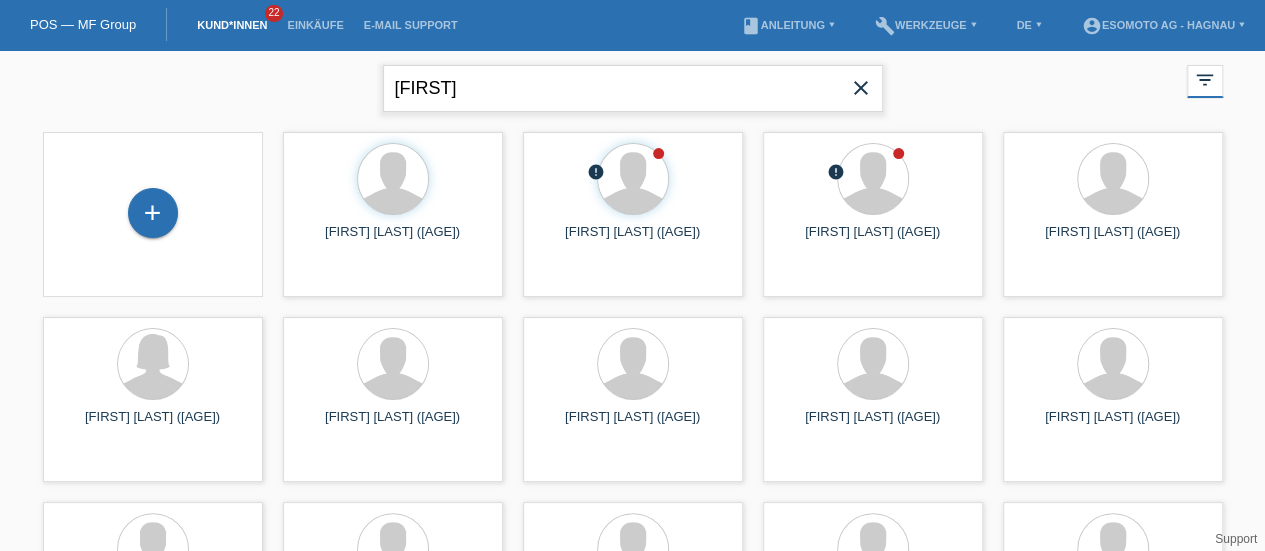 type on "shpend" 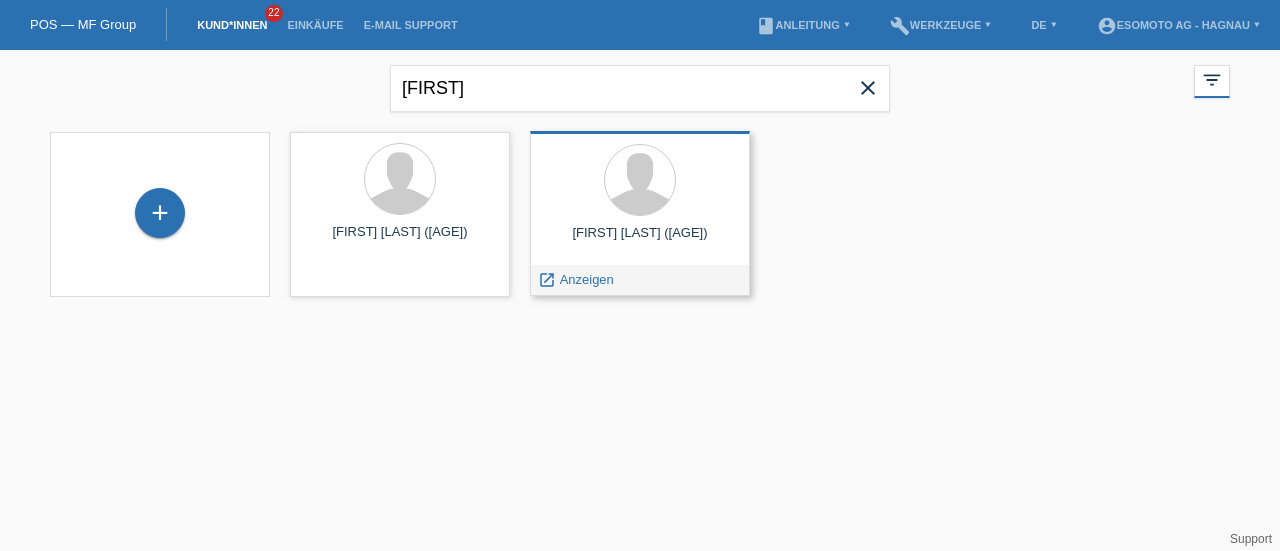 click on "[FIRST] [LAST] ([AGE])" at bounding box center (640, 241) 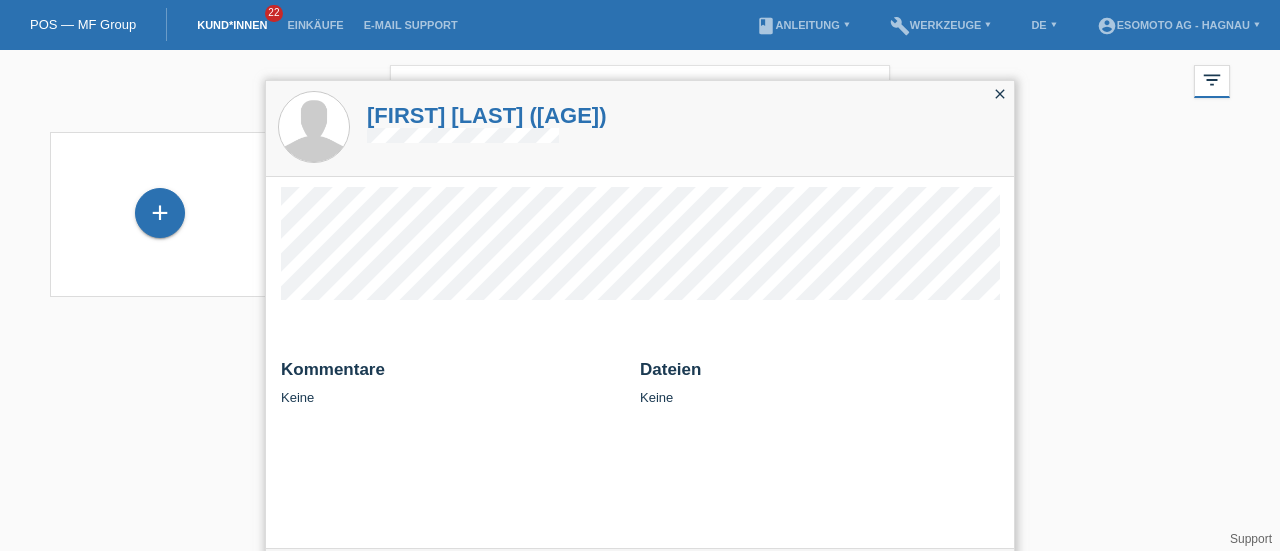 click on "[FIRST] [LAST] ([AGE])" at bounding box center (487, 115) 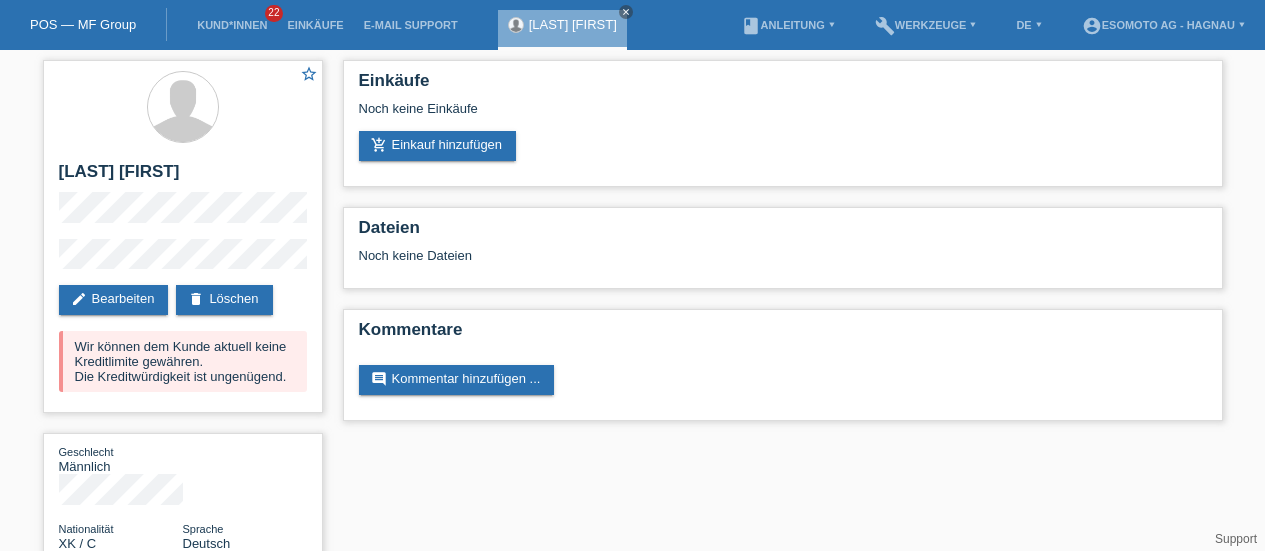 scroll, scrollTop: 0, scrollLeft: 0, axis: both 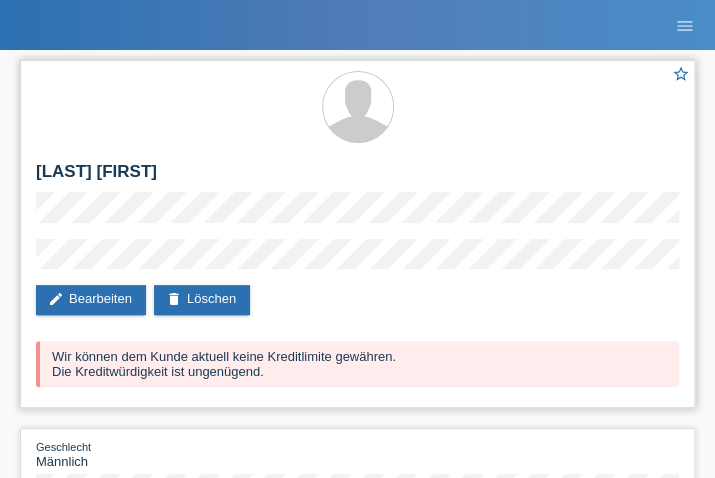 click on "star_border
[LAST] [FIRST]
edit  Bearbeiten
delete  Löschen
Wir können dem Kunde aktuell keine Kreditlimite gewähren. Die Kreditwürdigkeit ist ungenügend." at bounding box center (357, 234) 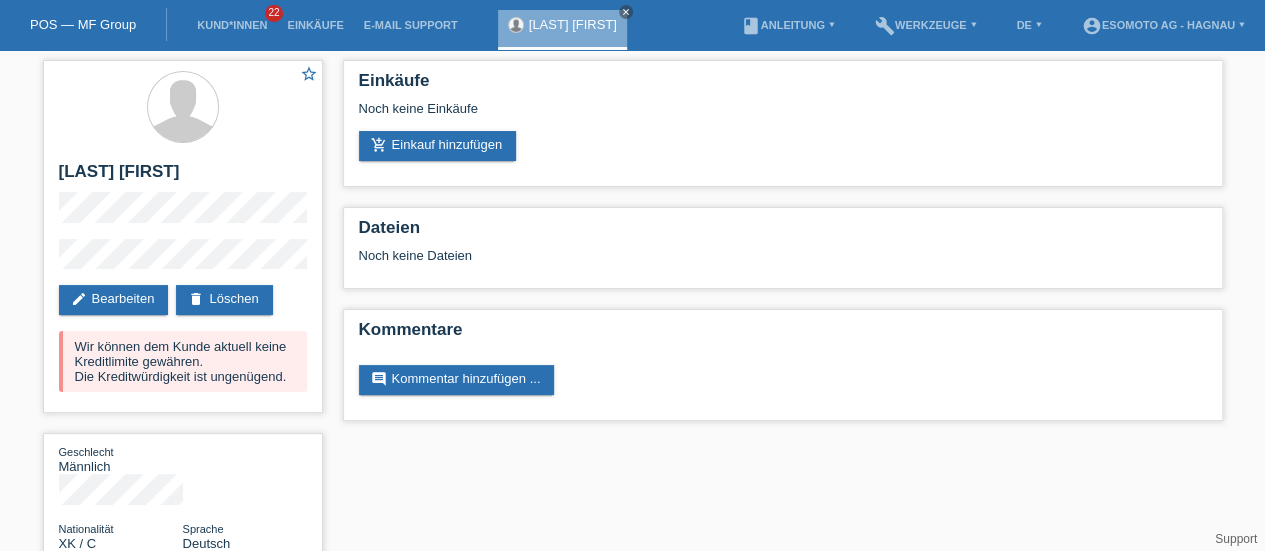 click on "POS — MF Group" at bounding box center (83, 24) 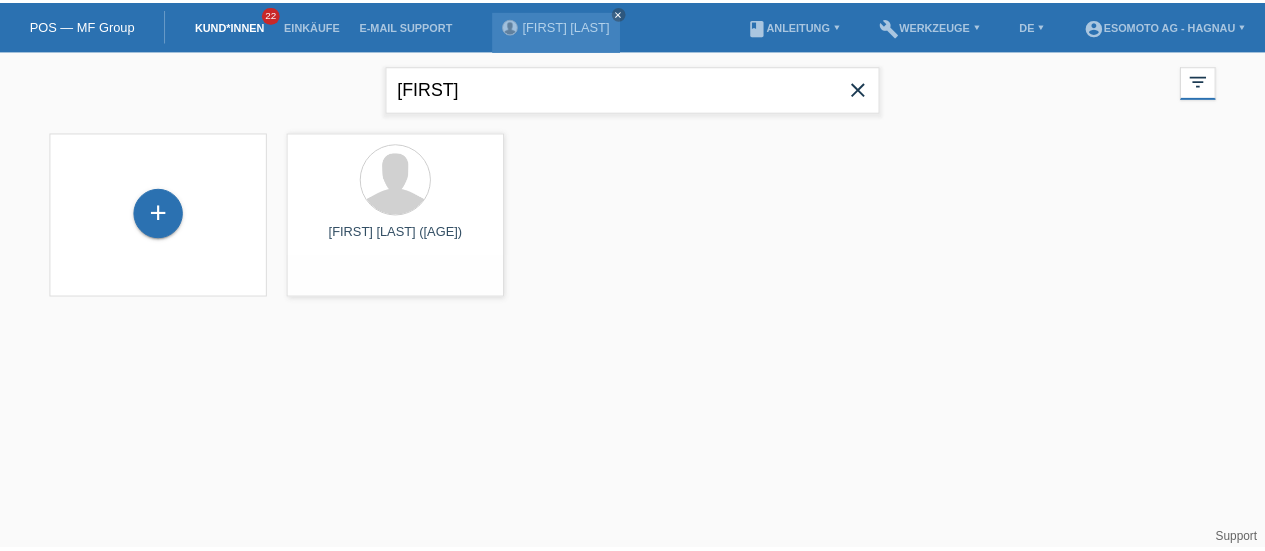 scroll, scrollTop: 0, scrollLeft: 0, axis: both 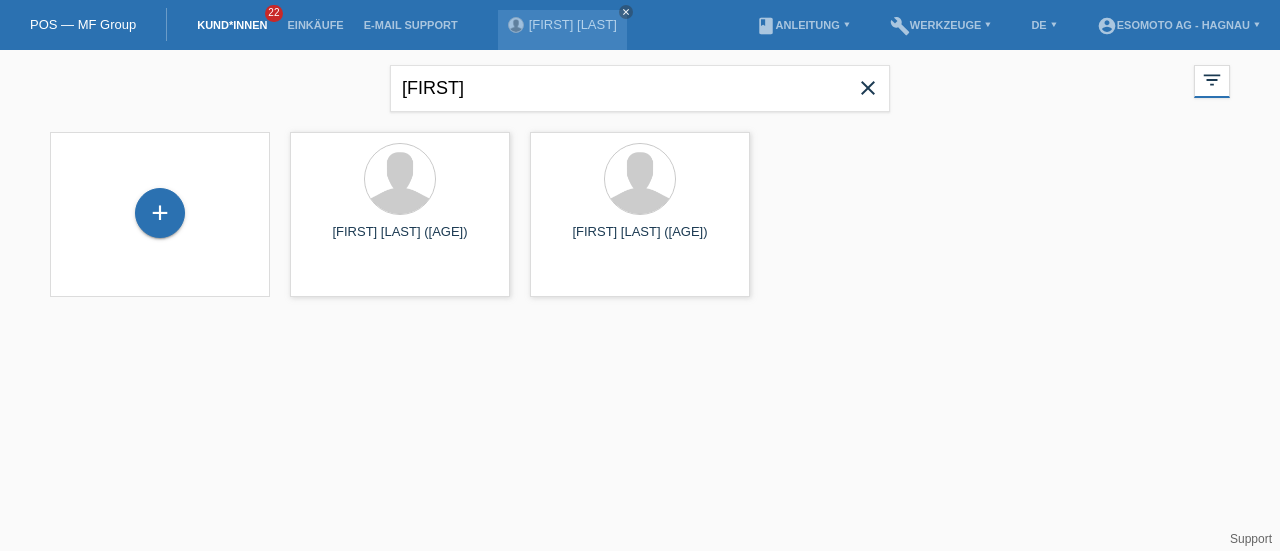 click on "close" at bounding box center (868, 88) 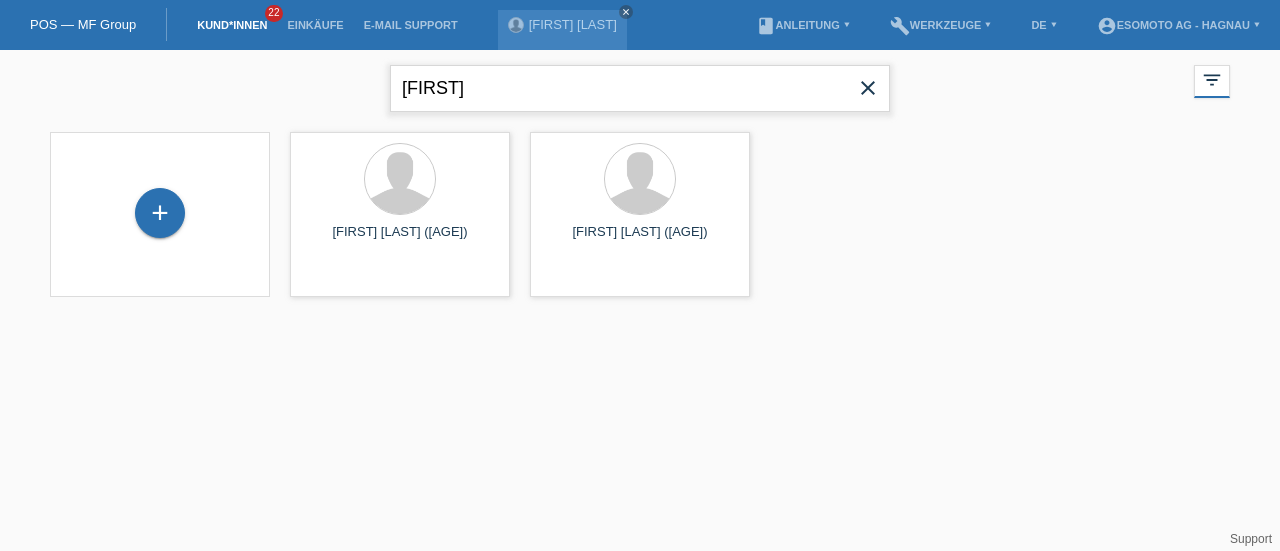 type 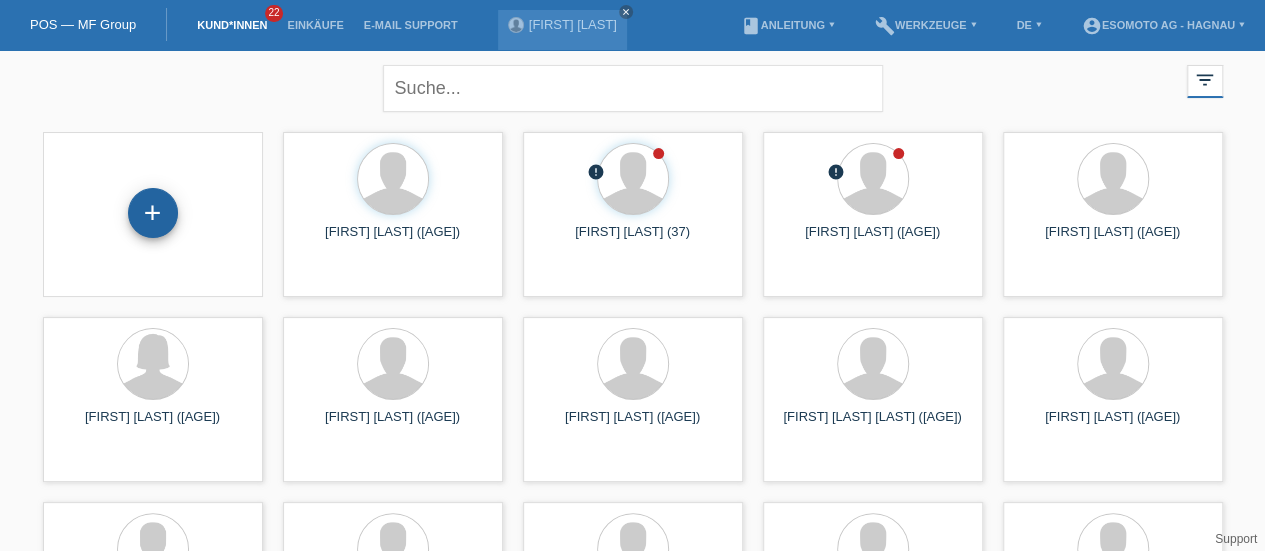 click on "+" at bounding box center (153, 213) 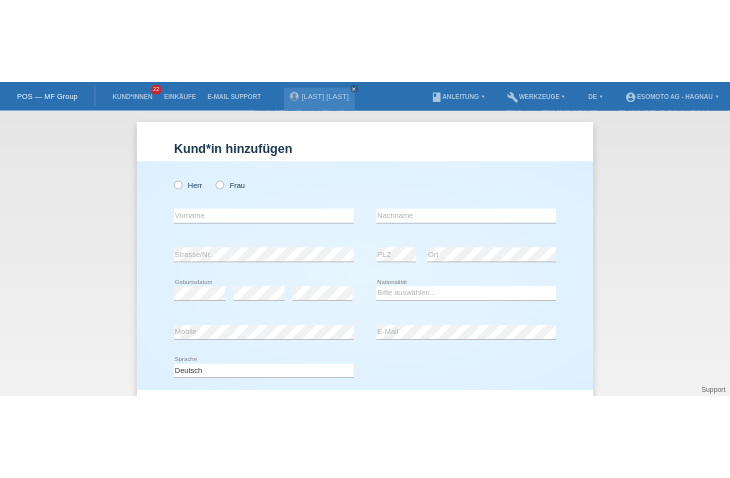 scroll, scrollTop: 0, scrollLeft: 0, axis: both 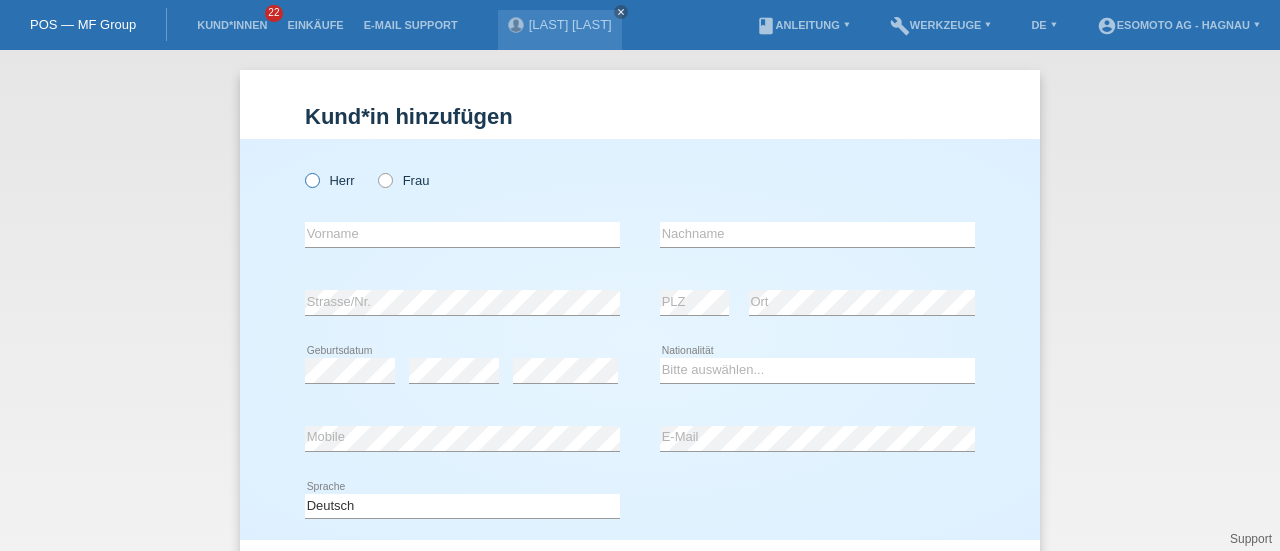 click at bounding box center (302, 170) 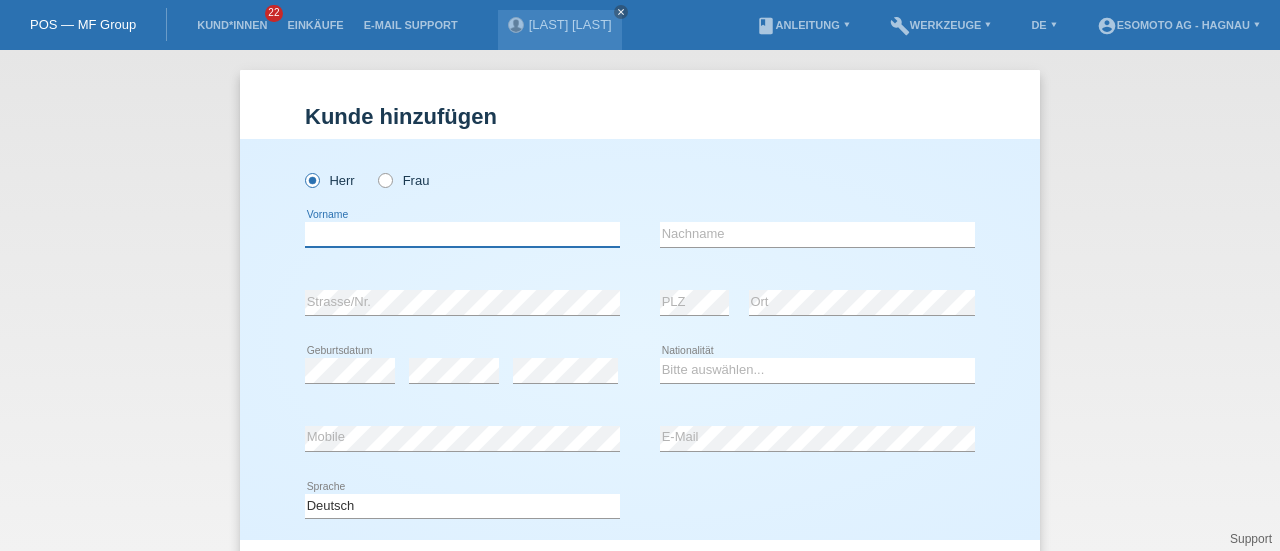 click at bounding box center (462, 234) 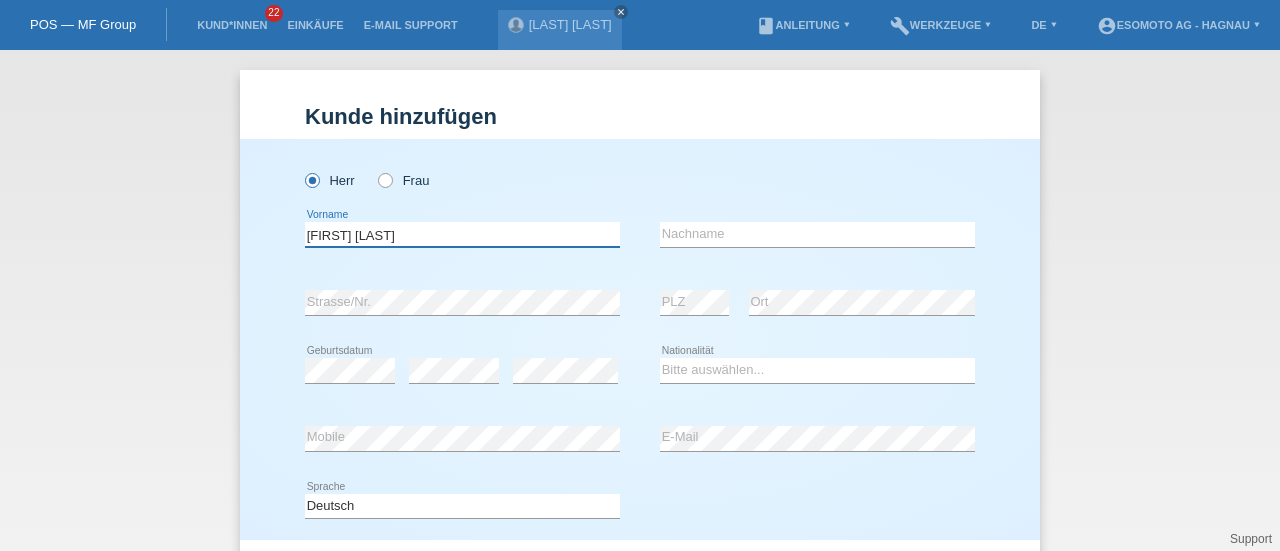 type on "Salvatore Hans" 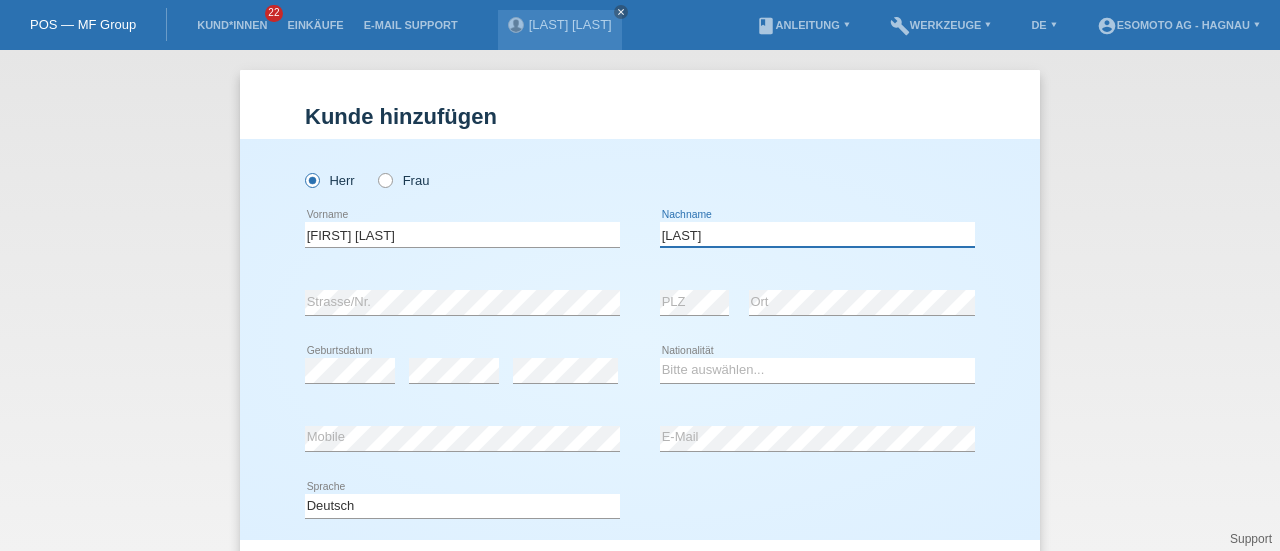 type on "Brunetto" 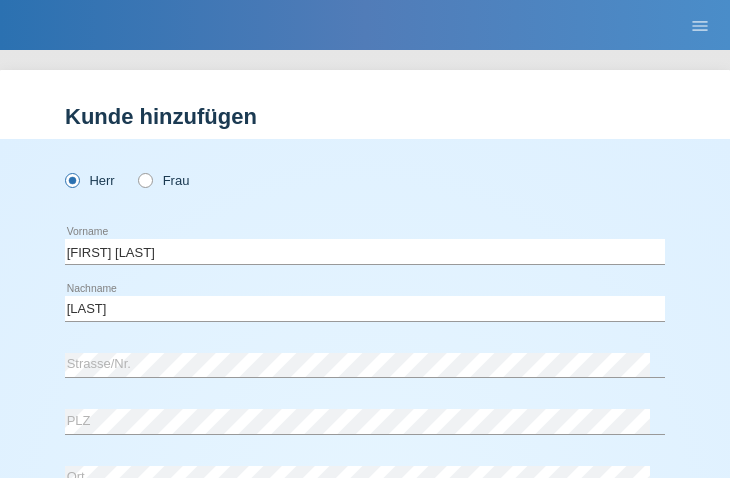 click on "error
PLZ" at bounding box center [365, 422] 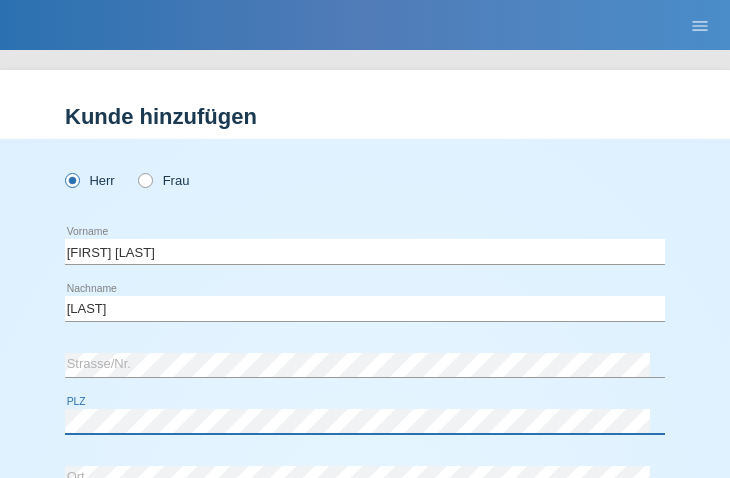scroll, scrollTop: 170, scrollLeft: 0, axis: vertical 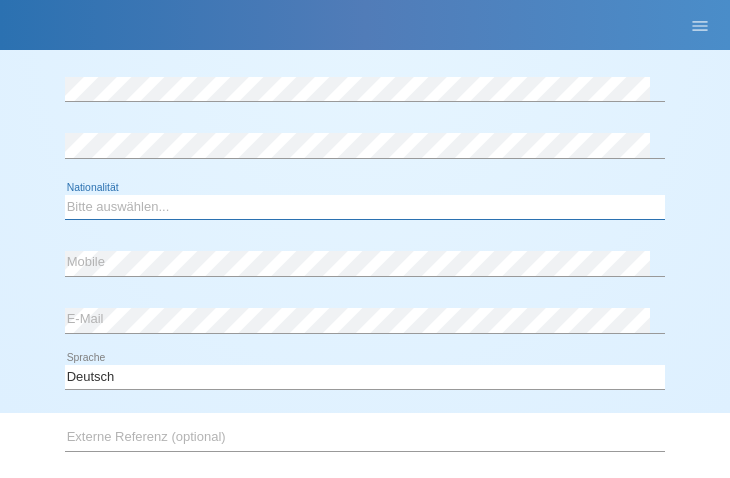 click on "Bitte auswählen...
Schweiz
Deutschland
Liechtenstein
Österreich
------------
Afghanistan
Ägypten
Åland
Albanien
Algerien" at bounding box center [365, 207] 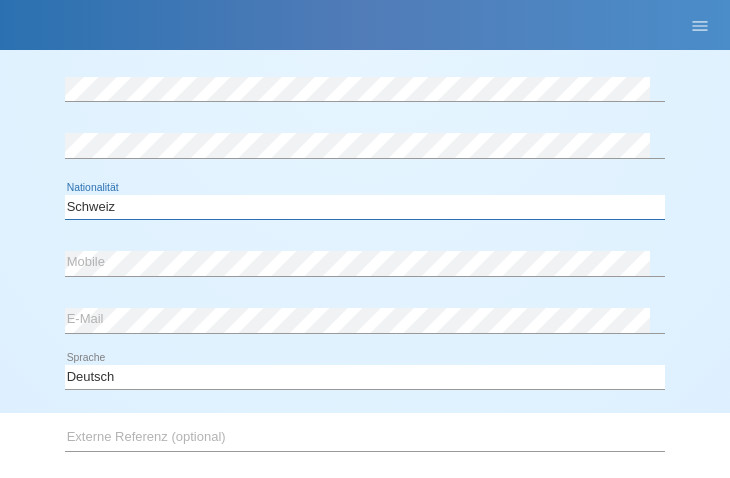 click on "Bitte auswählen...
Schweiz
Deutschland
Liechtenstein
Österreich
------------
Afghanistan
Ägypten
Åland
Albanien
Algerien" at bounding box center (365, 207) 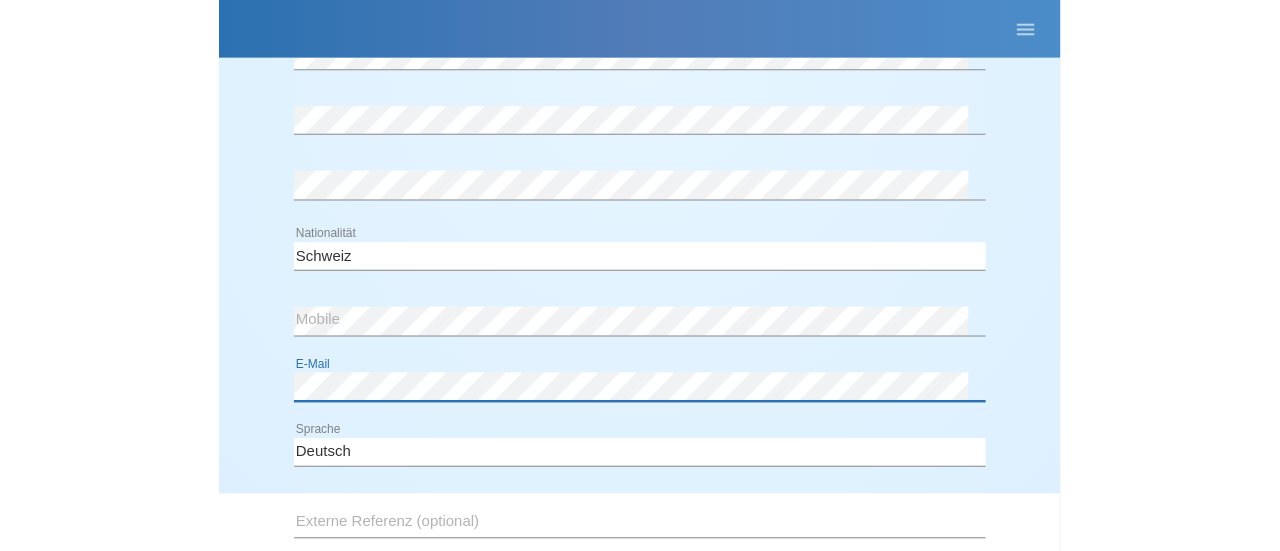 scroll, scrollTop: 728, scrollLeft: 0, axis: vertical 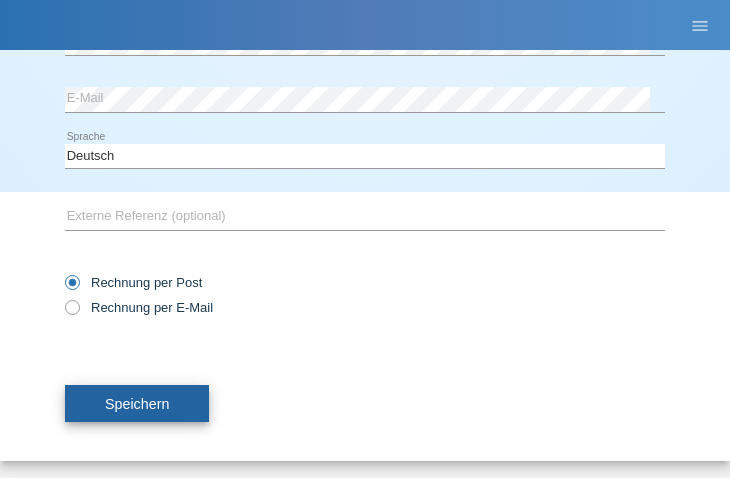 click on "Speichern" at bounding box center (137, 404) 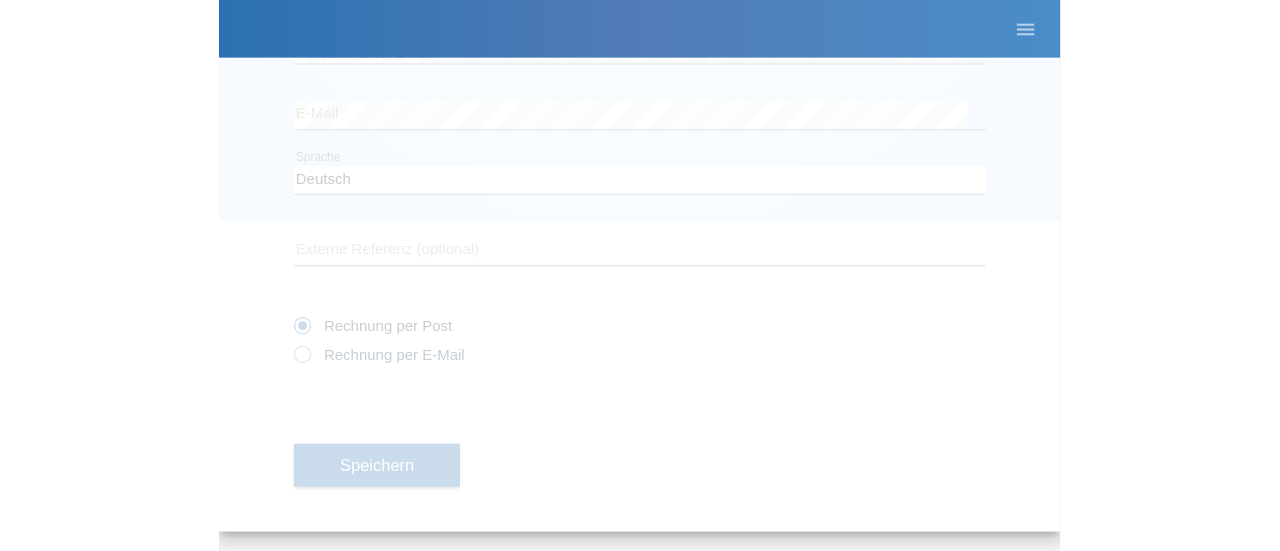 scroll, scrollTop: 216, scrollLeft: 0, axis: vertical 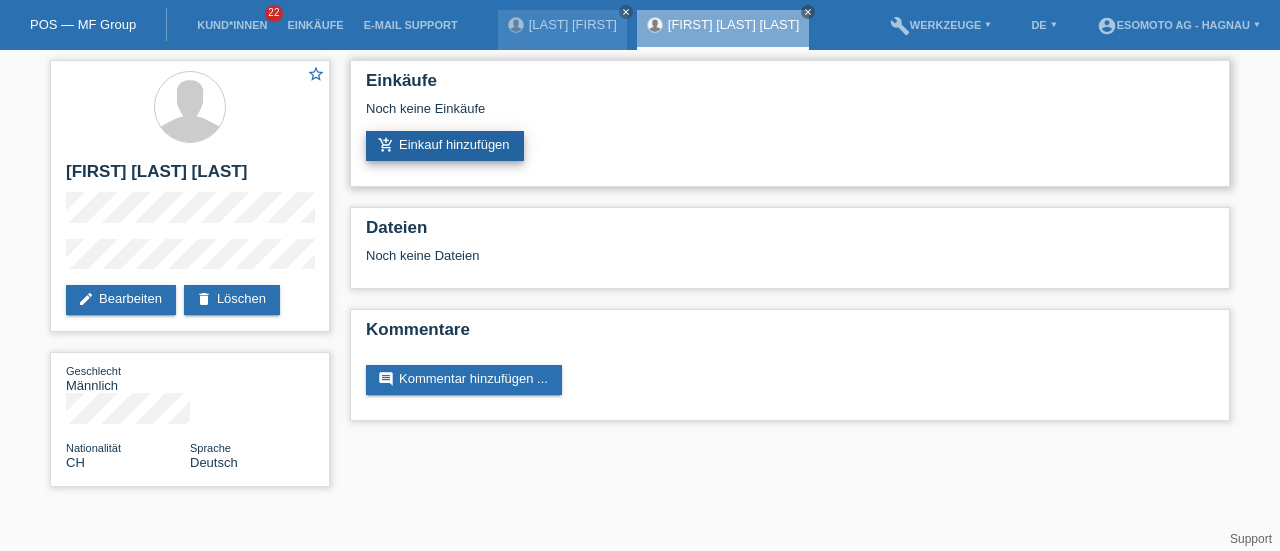 click on "add_shopping_cart  Einkauf hinzufügen" at bounding box center (445, 146) 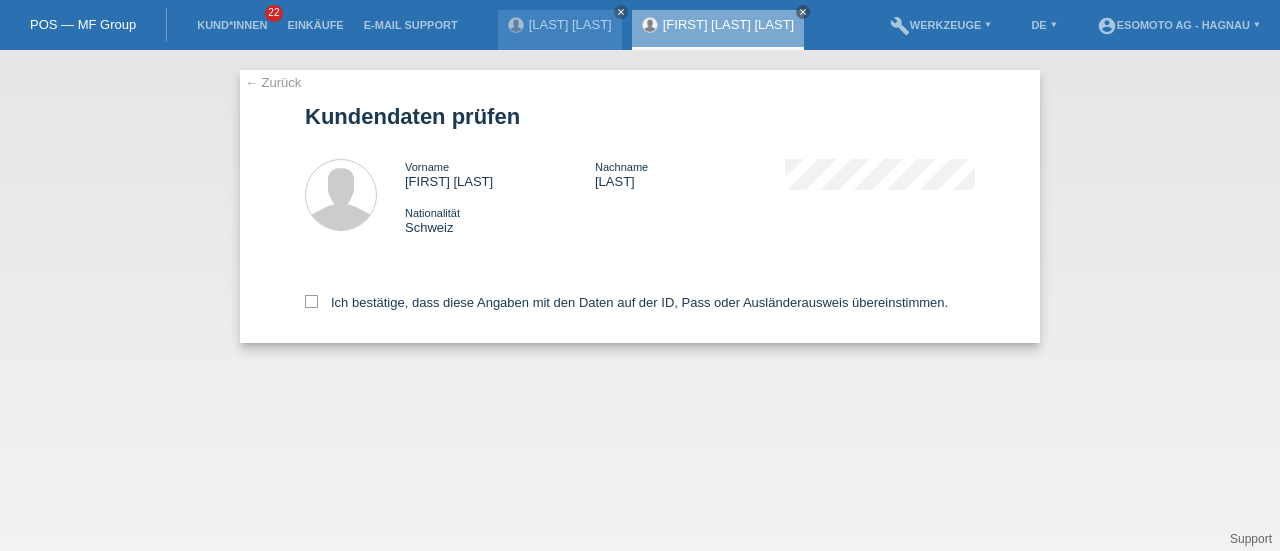 scroll, scrollTop: 0, scrollLeft: 0, axis: both 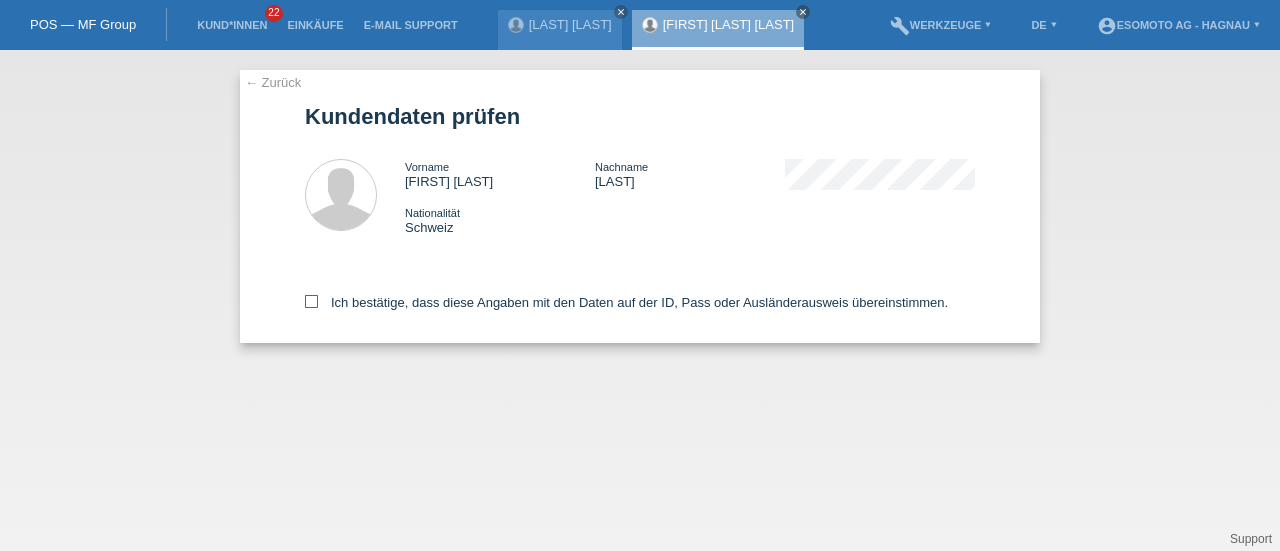 click at bounding box center [311, 301] 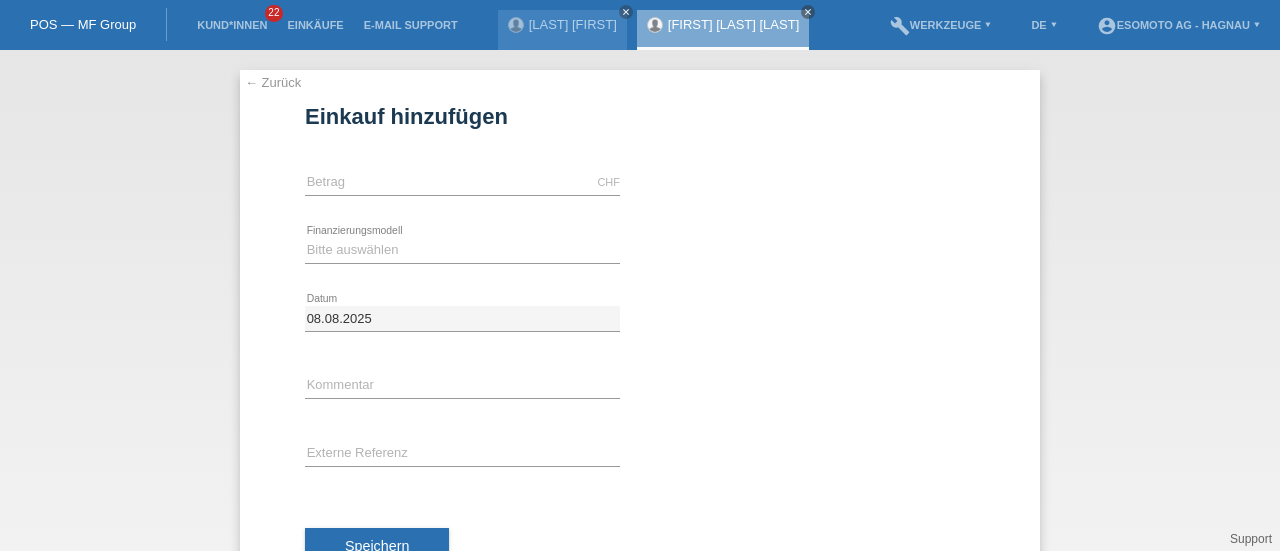 scroll, scrollTop: 0, scrollLeft: 0, axis: both 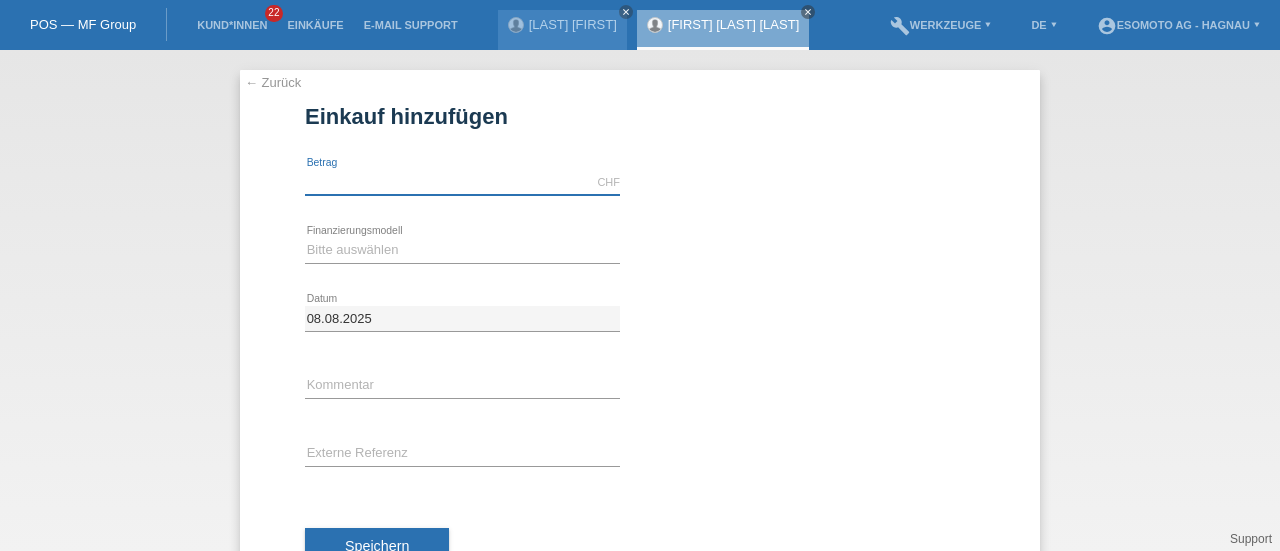 click at bounding box center (462, 182) 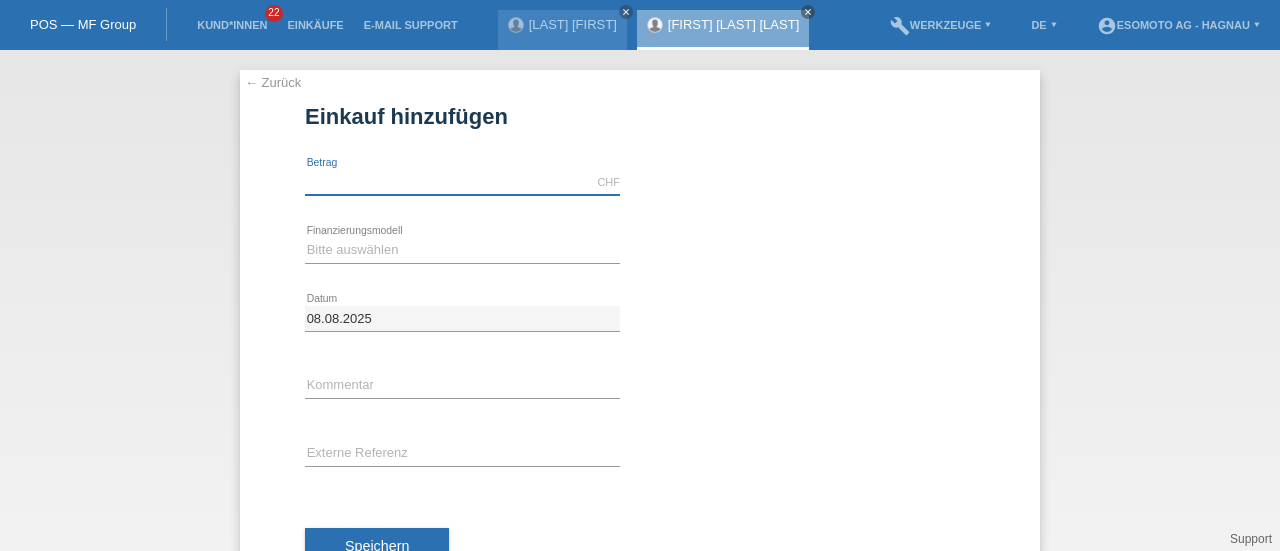 type on "7600.00" 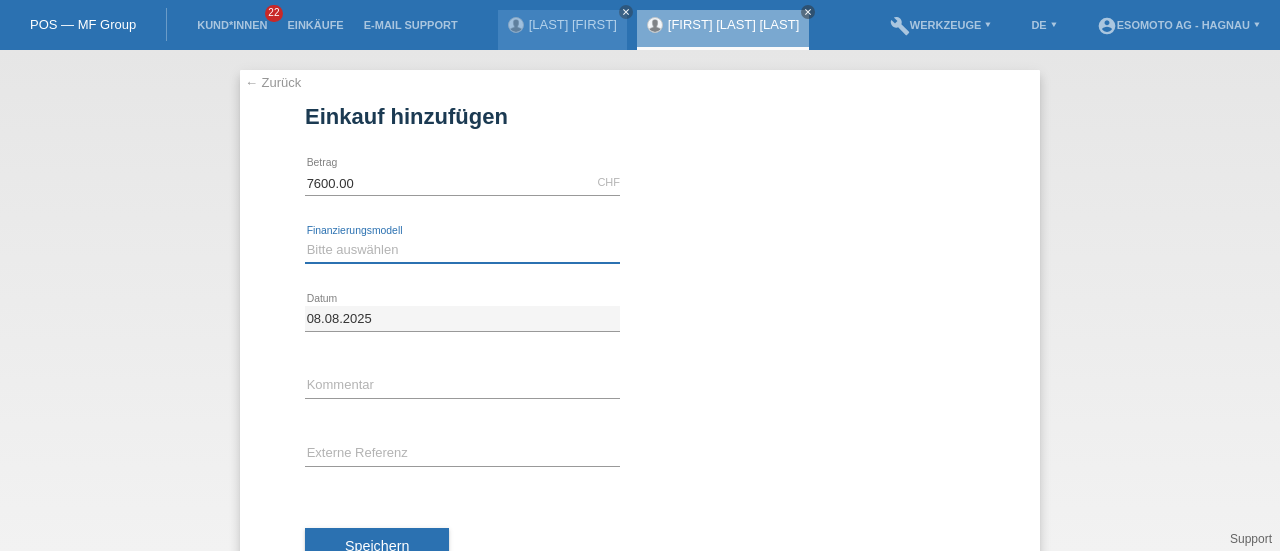 click on "Bitte auswählen
Fixe Raten
Kauf auf Rechnung mit Teilzahlungsoption" at bounding box center [462, 250] 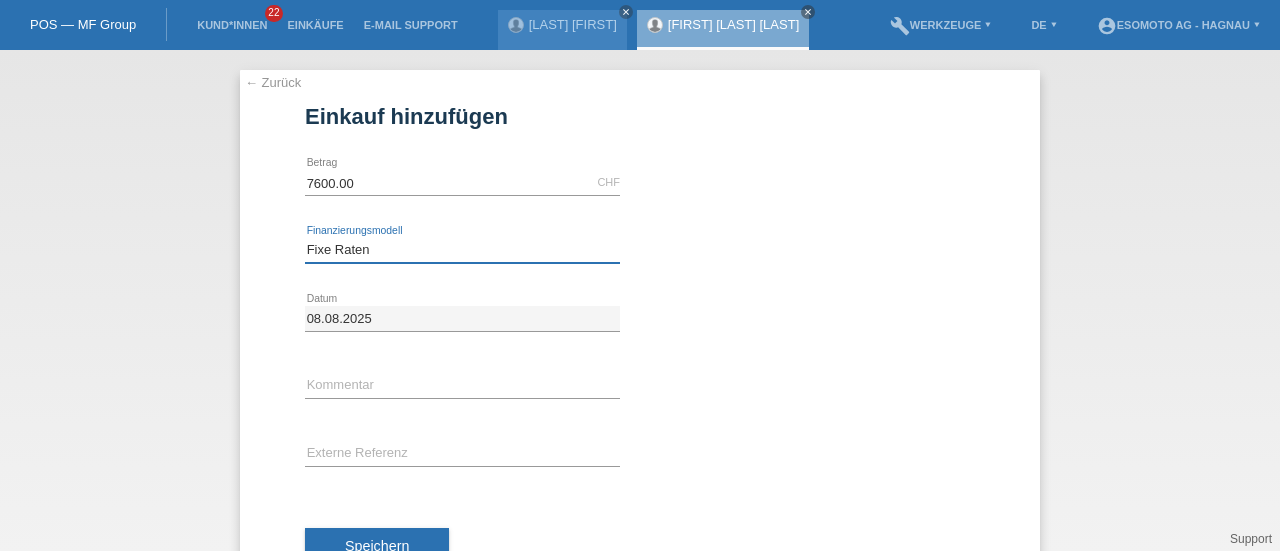 click on "Bitte auswählen
Fixe Raten
Kauf auf Rechnung mit Teilzahlungsoption" at bounding box center [462, 250] 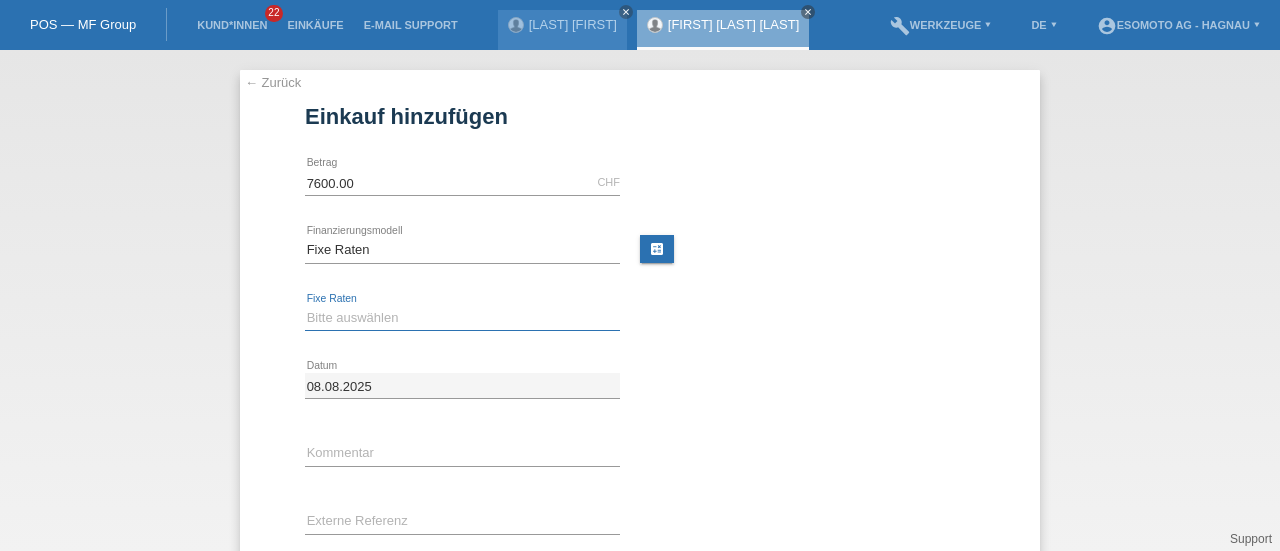 click on "Bitte auswählen
12 Raten
24 Raten
36 Raten
48 Raten" at bounding box center (462, 318) 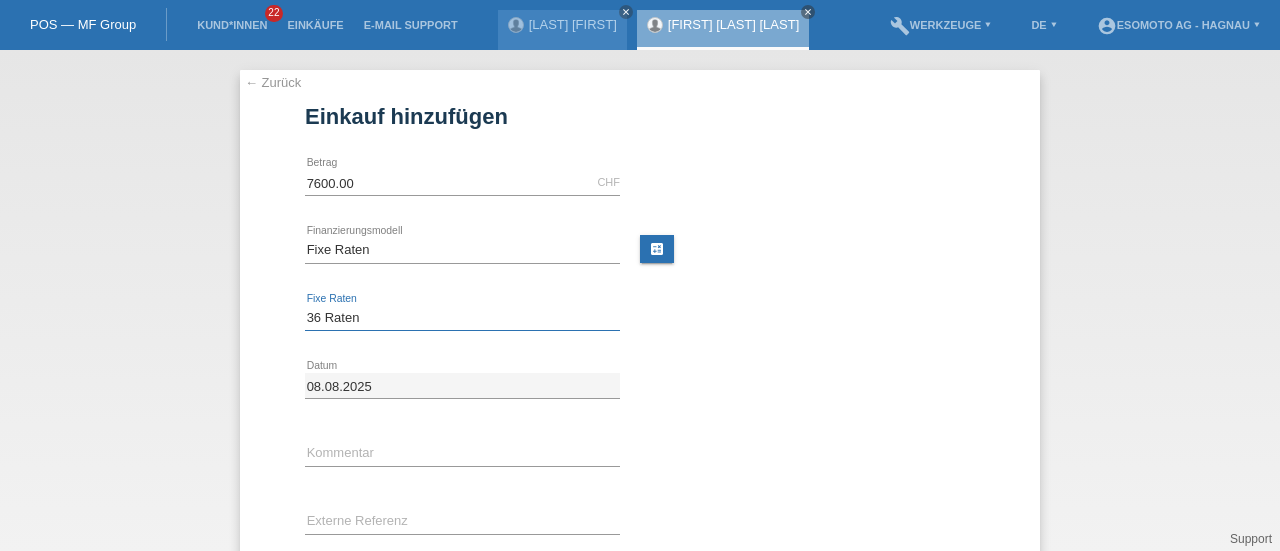 click on "Bitte auswählen
12 Raten
24 Raten
36 Raten
48 Raten" at bounding box center [462, 318] 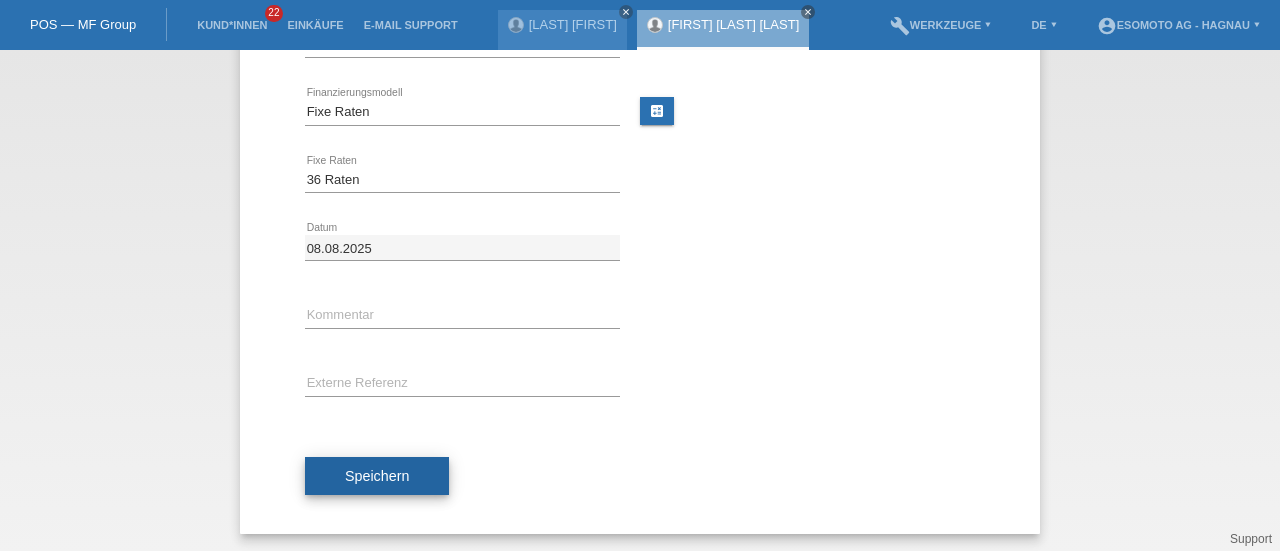 click on "Speichern" at bounding box center [377, 476] 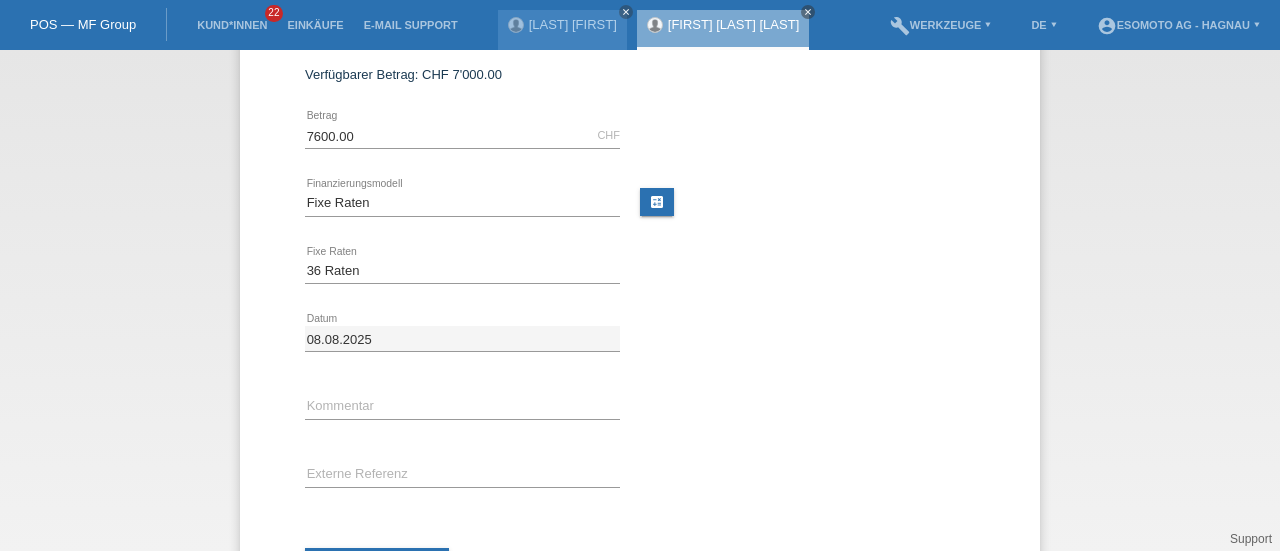 scroll, scrollTop: 0, scrollLeft: 0, axis: both 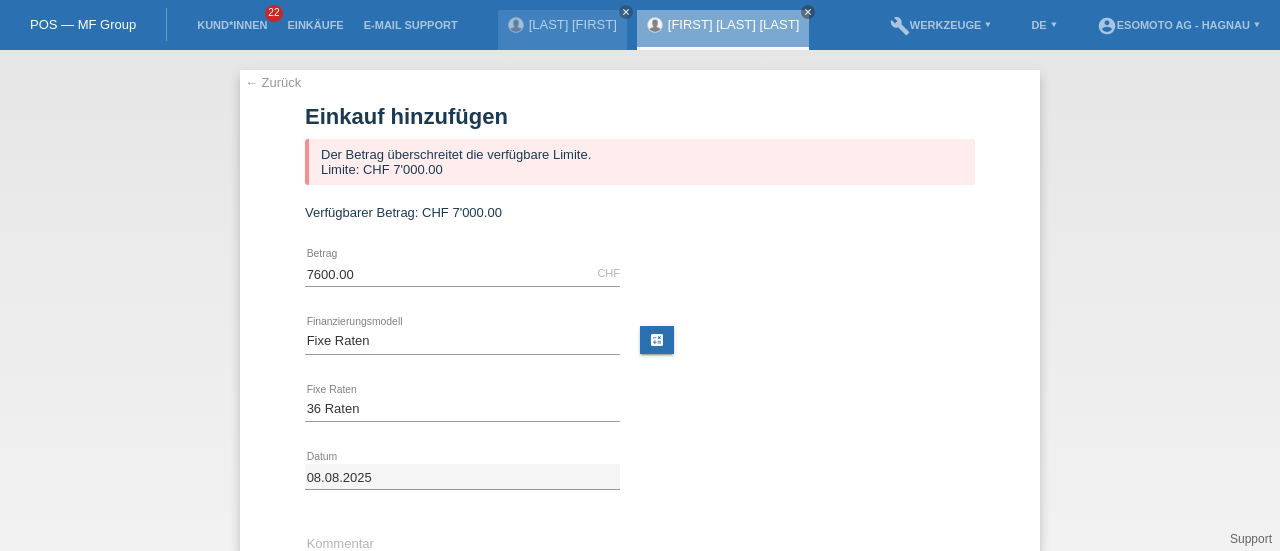 click on "← Zurück" at bounding box center (273, 82) 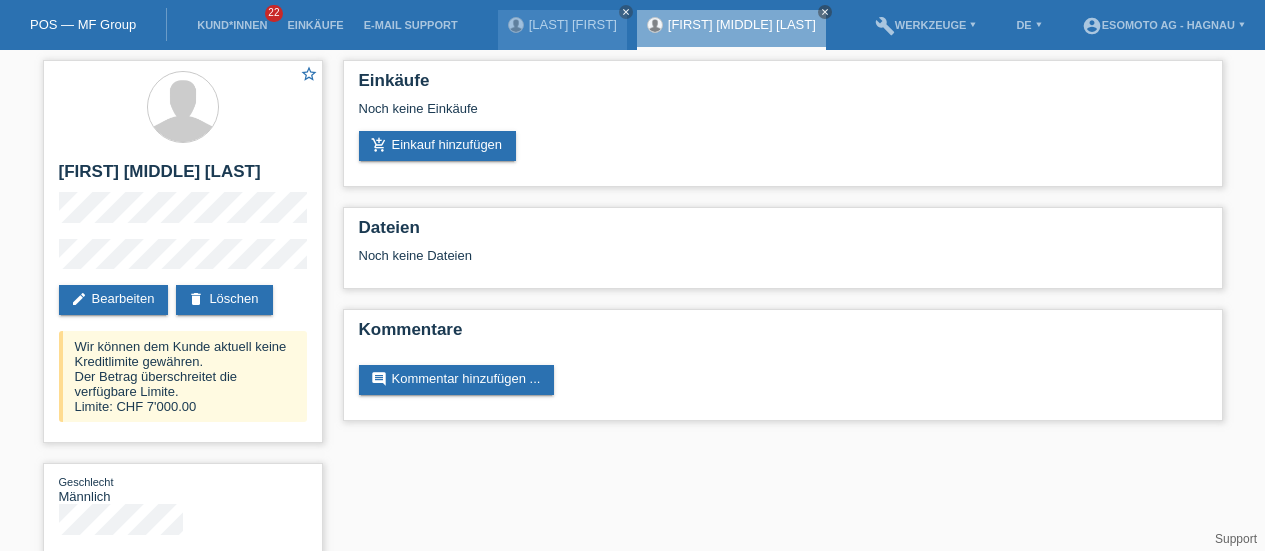 scroll, scrollTop: 0, scrollLeft: 0, axis: both 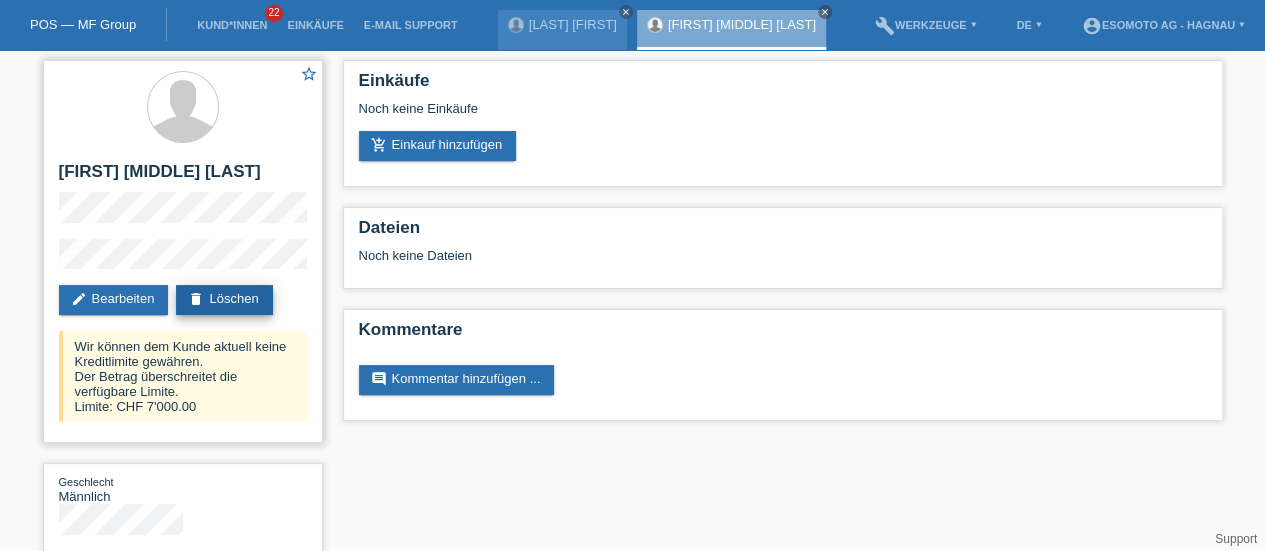 click on "delete  Löschen" at bounding box center (224, 300) 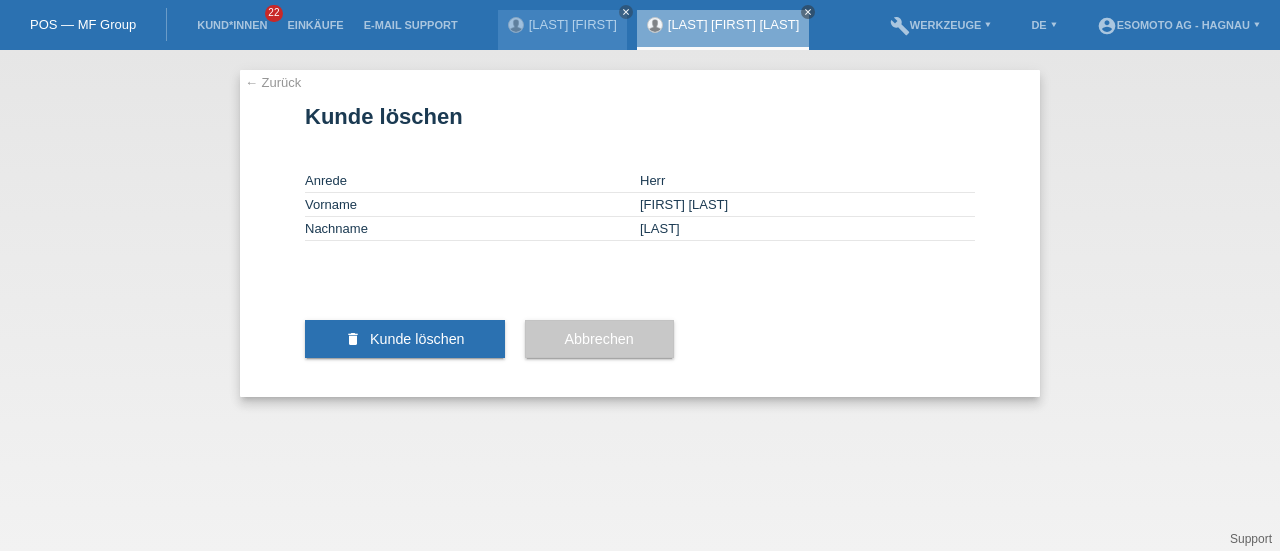 scroll, scrollTop: 0, scrollLeft: 0, axis: both 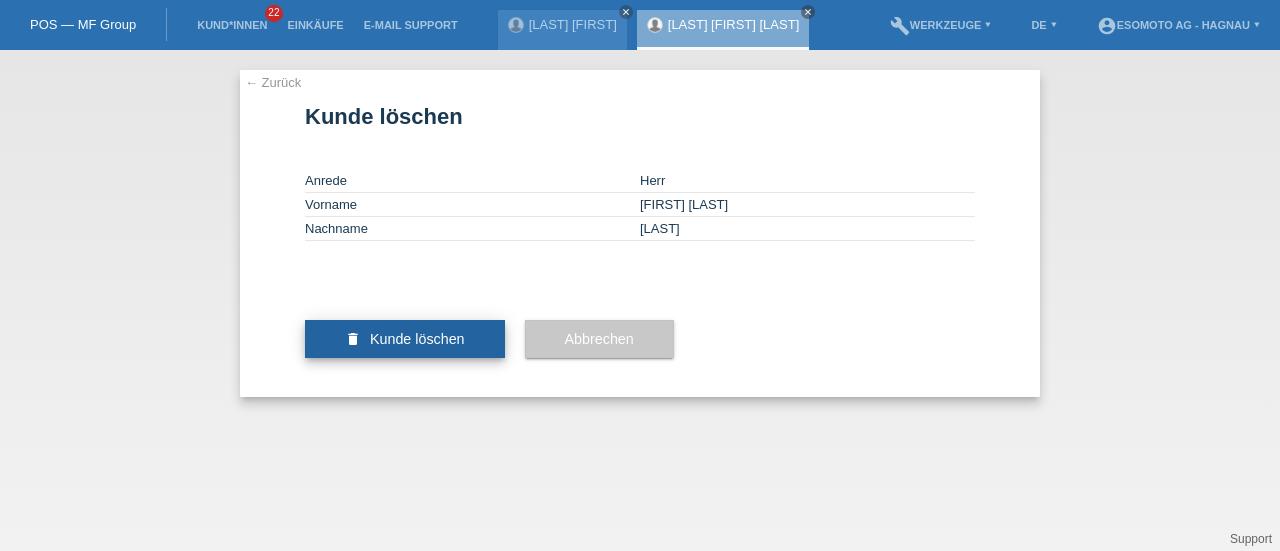 click on "Kunde löschen" at bounding box center [417, 339] 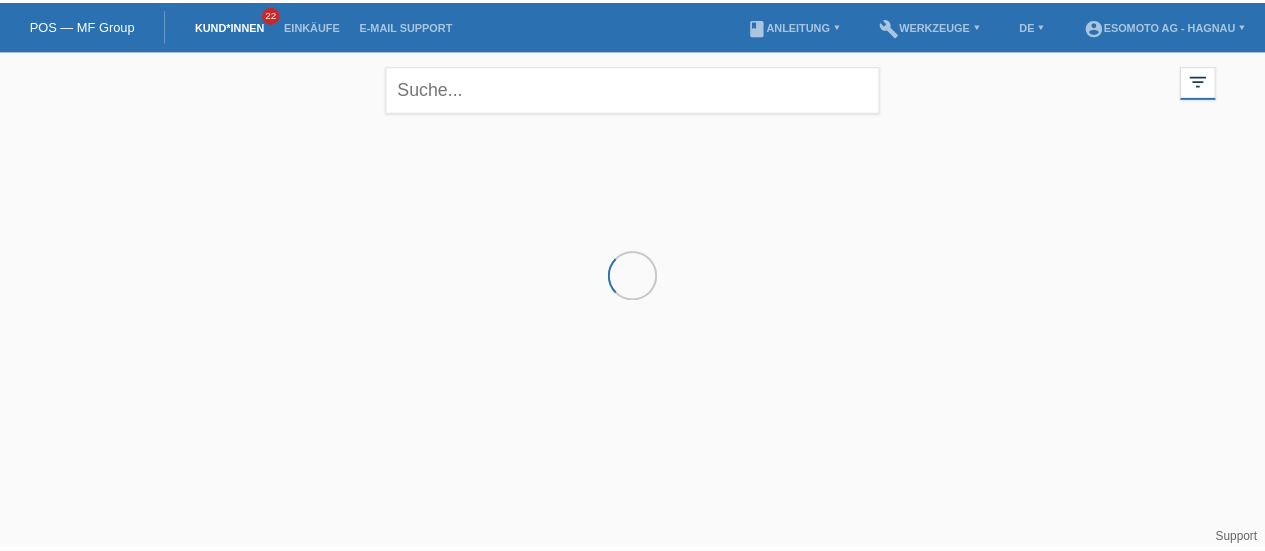 scroll, scrollTop: 0, scrollLeft: 0, axis: both 